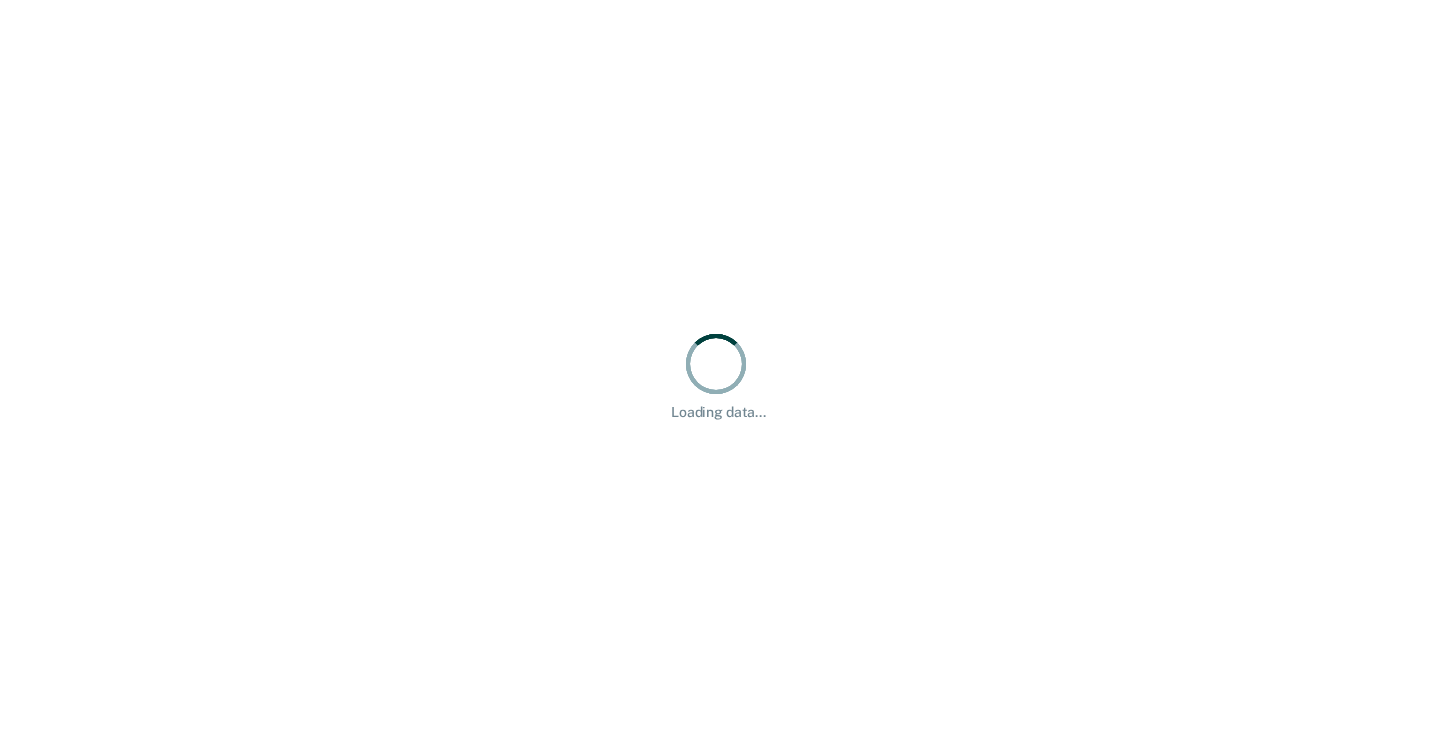 scroll, scrollTop: 0, scrollLeft: 0, axis: both 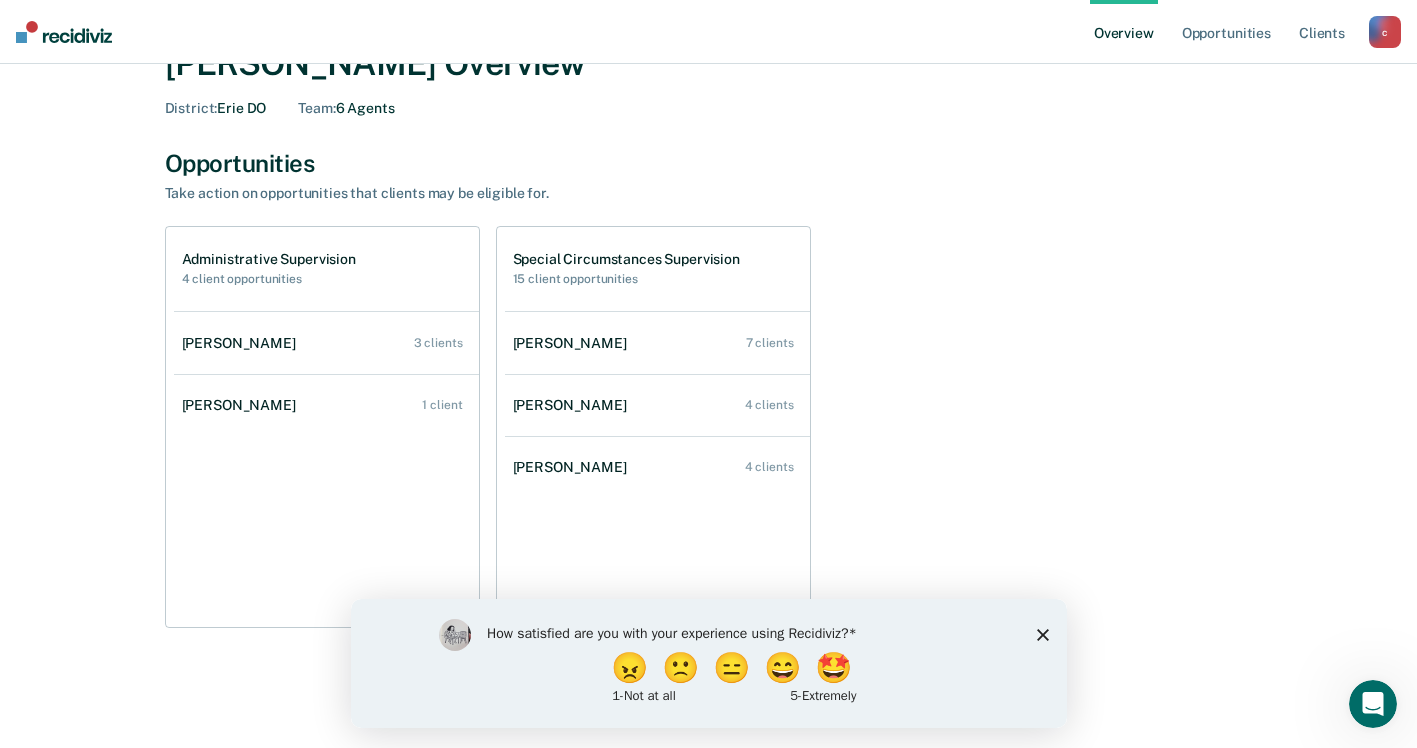 click on "How satisfied are you with your experience using Recidiviz? 😠 🙁 😑 😄 🤩 1  -  Not at all 5  -  Extremely" at bounding box center [708, 662] 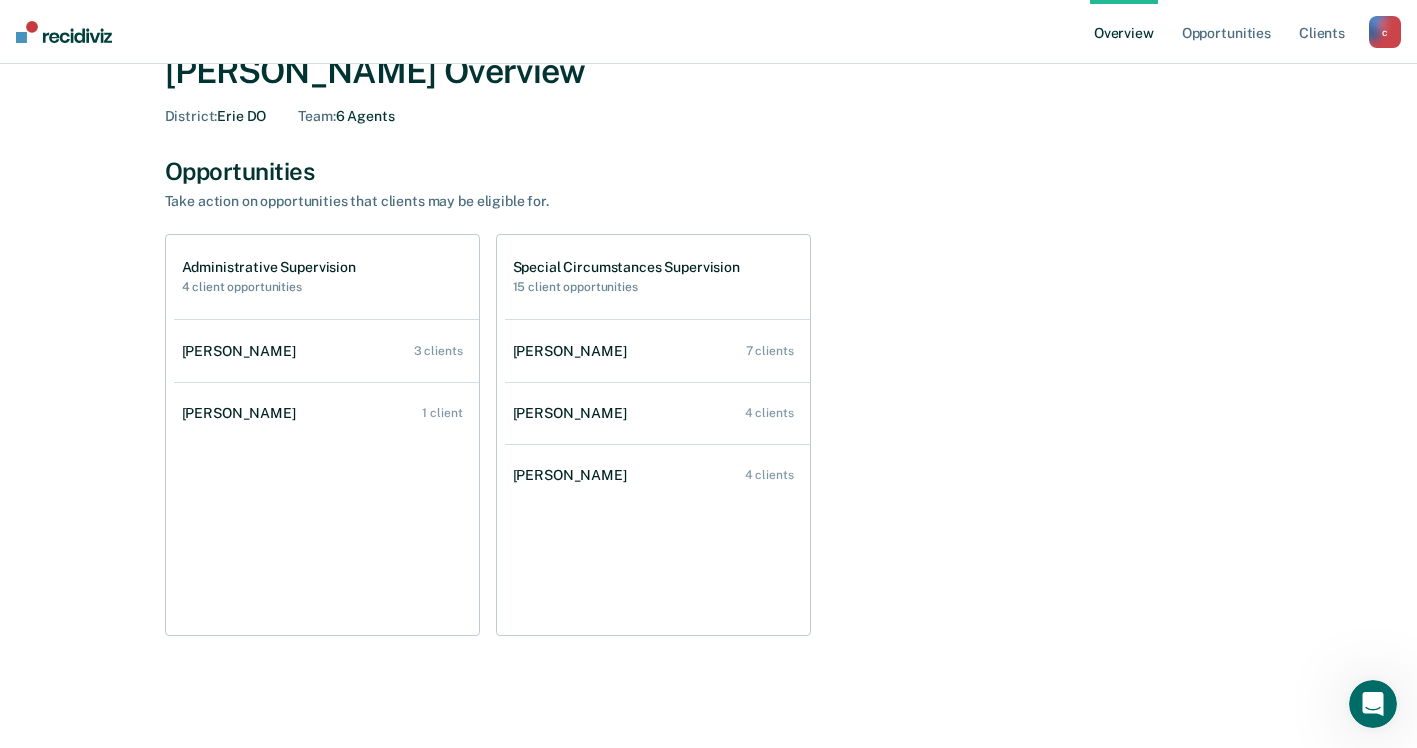 scroll, scrollTop: 0, scrollLeft: 0, axis: both 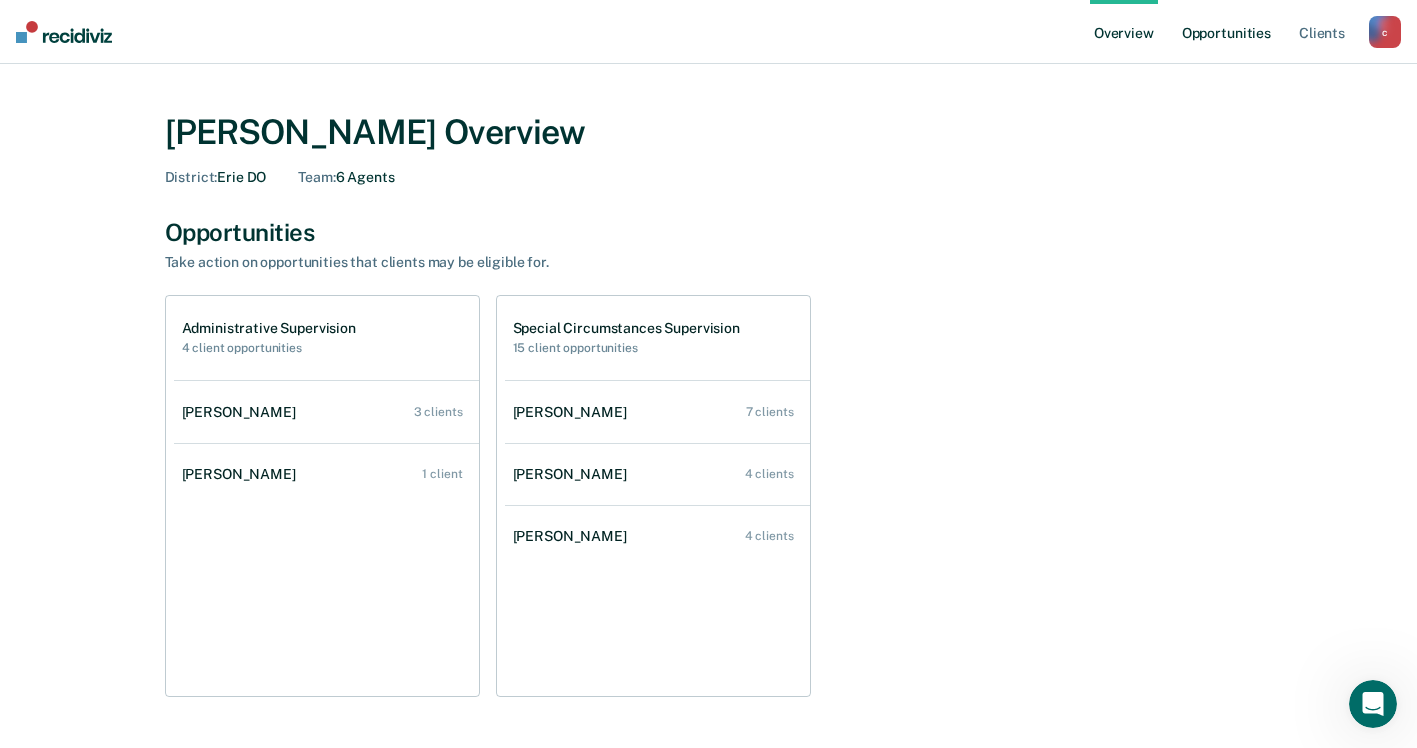 click on "Opportunities" at bounding box center (1226, 32) 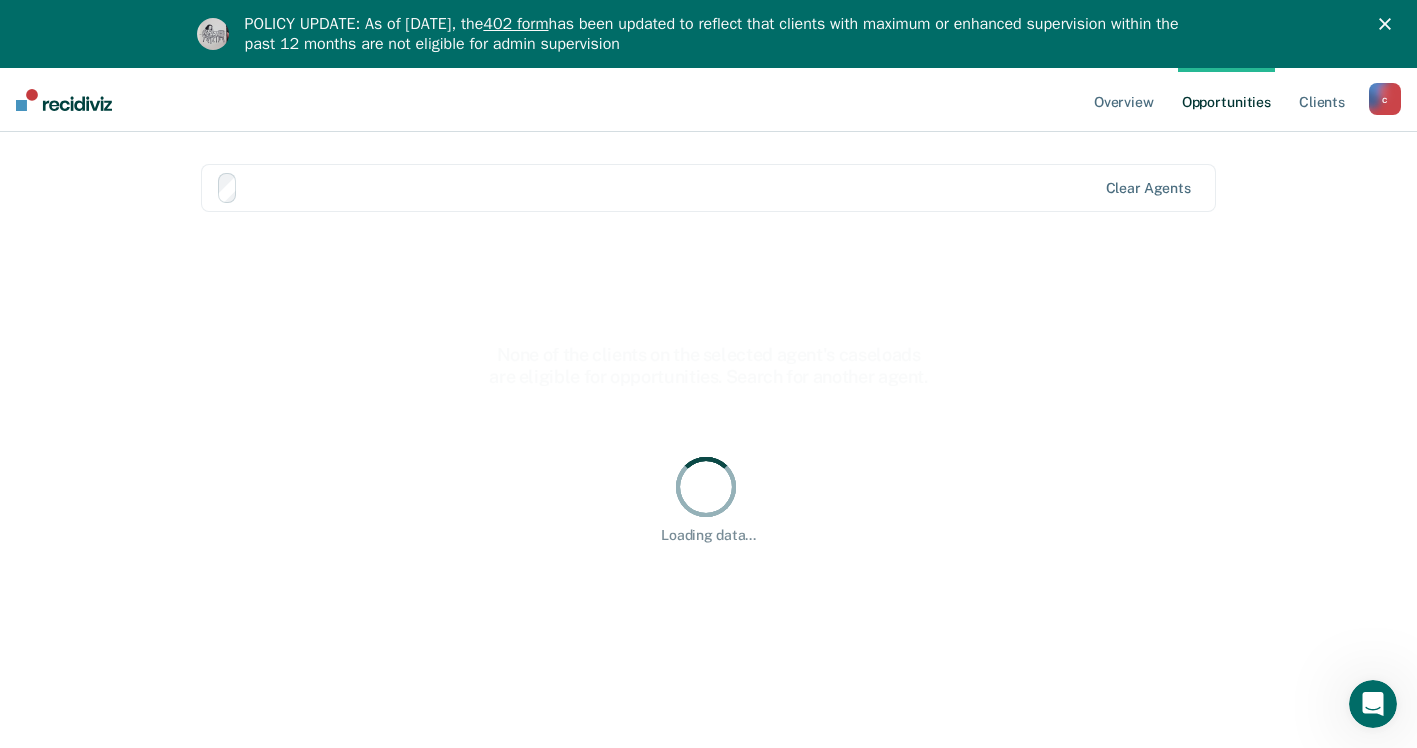 scroll, scrollTop: 0, scrollLeft: 0, axis: both 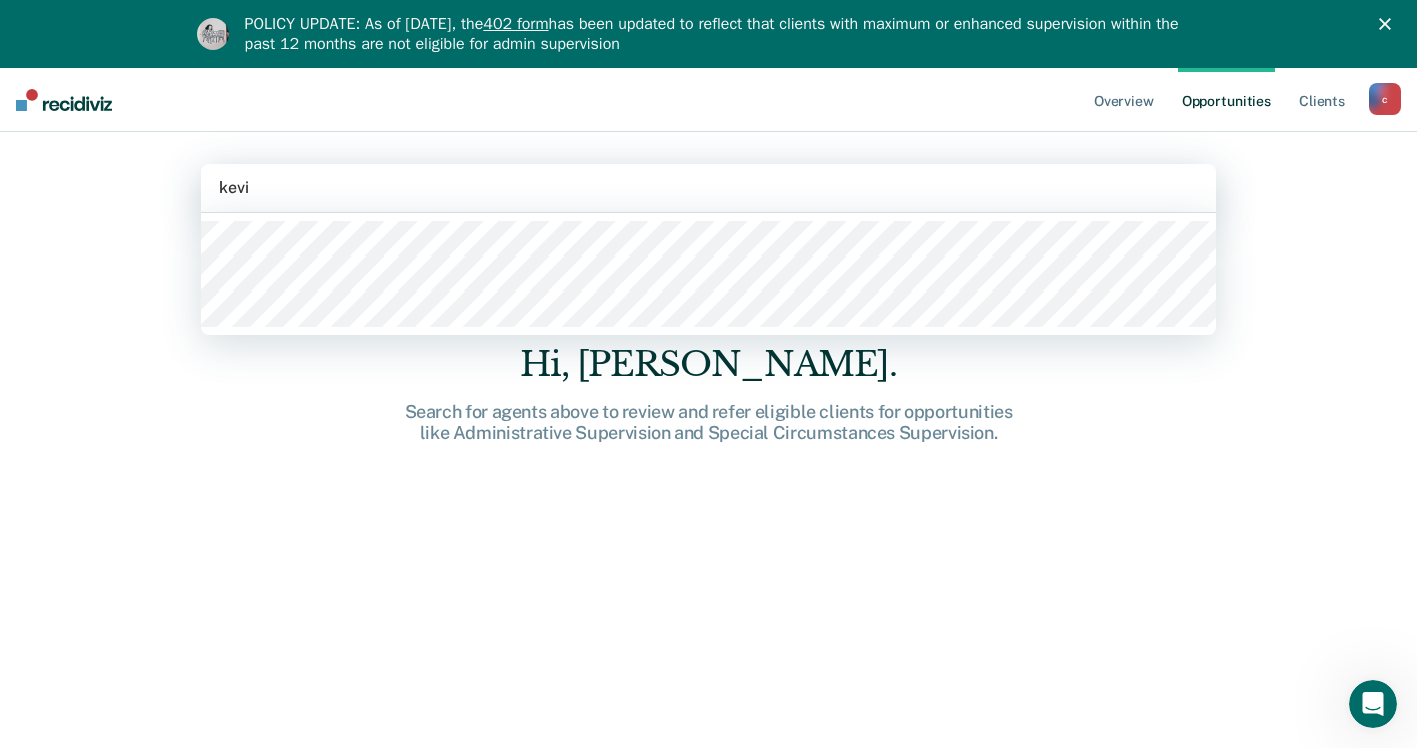 type on "[PERSON_NAME]" 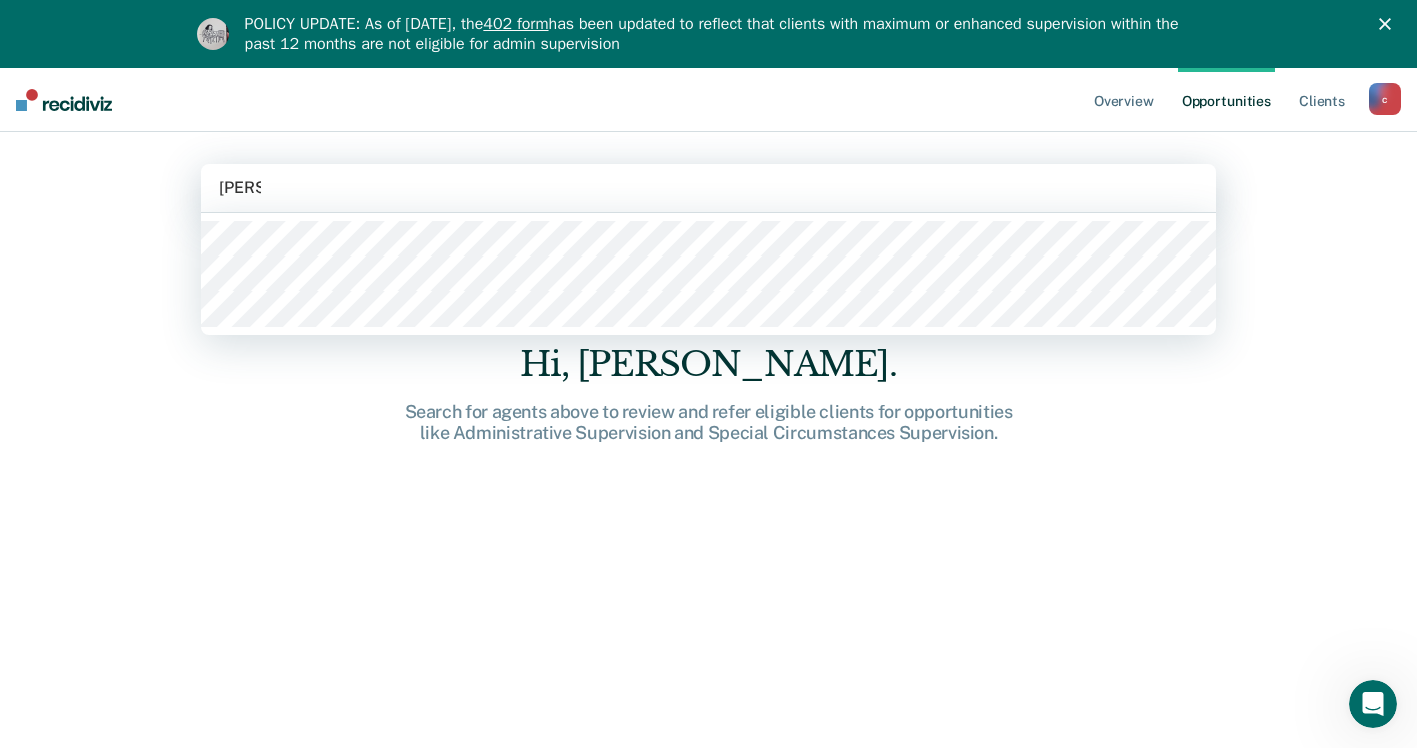 type 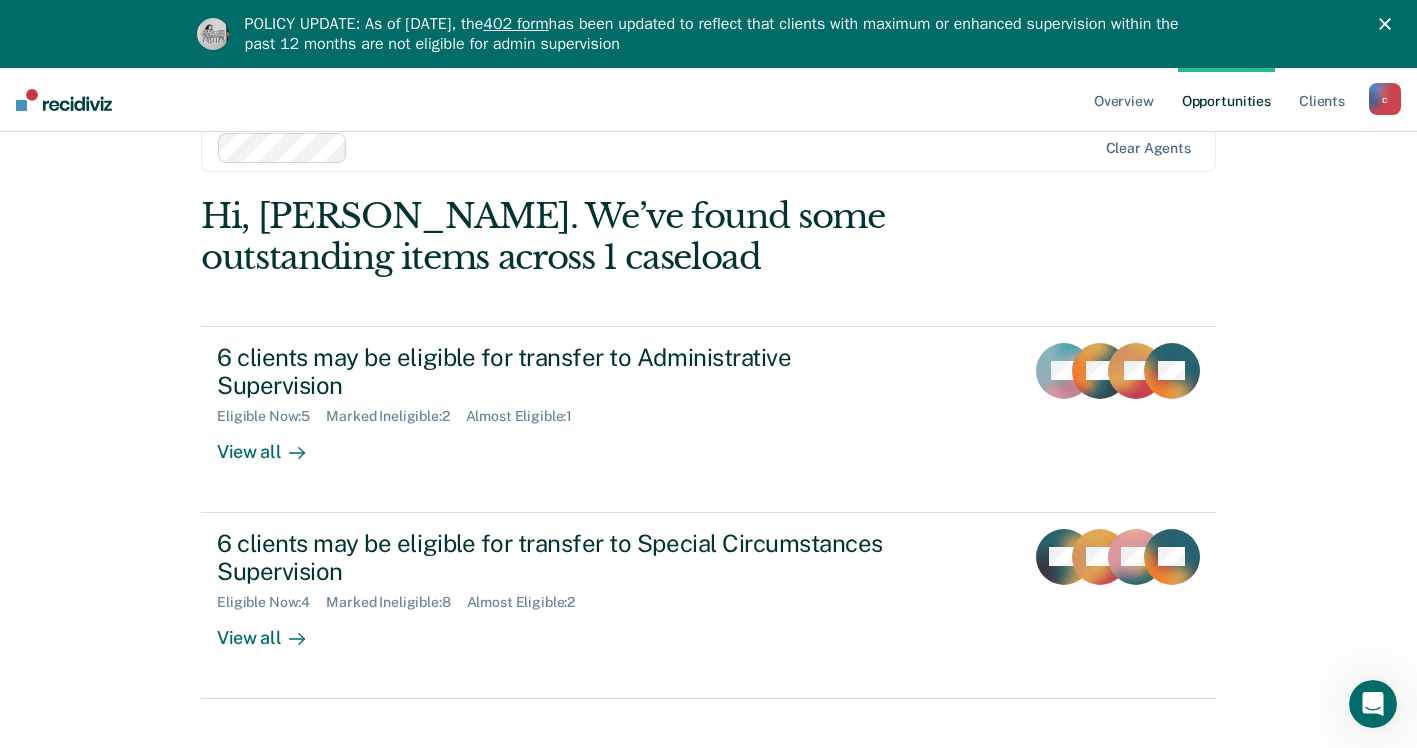 scroll, scrollTop: 68, scrollLeft: 0, axis: vertical 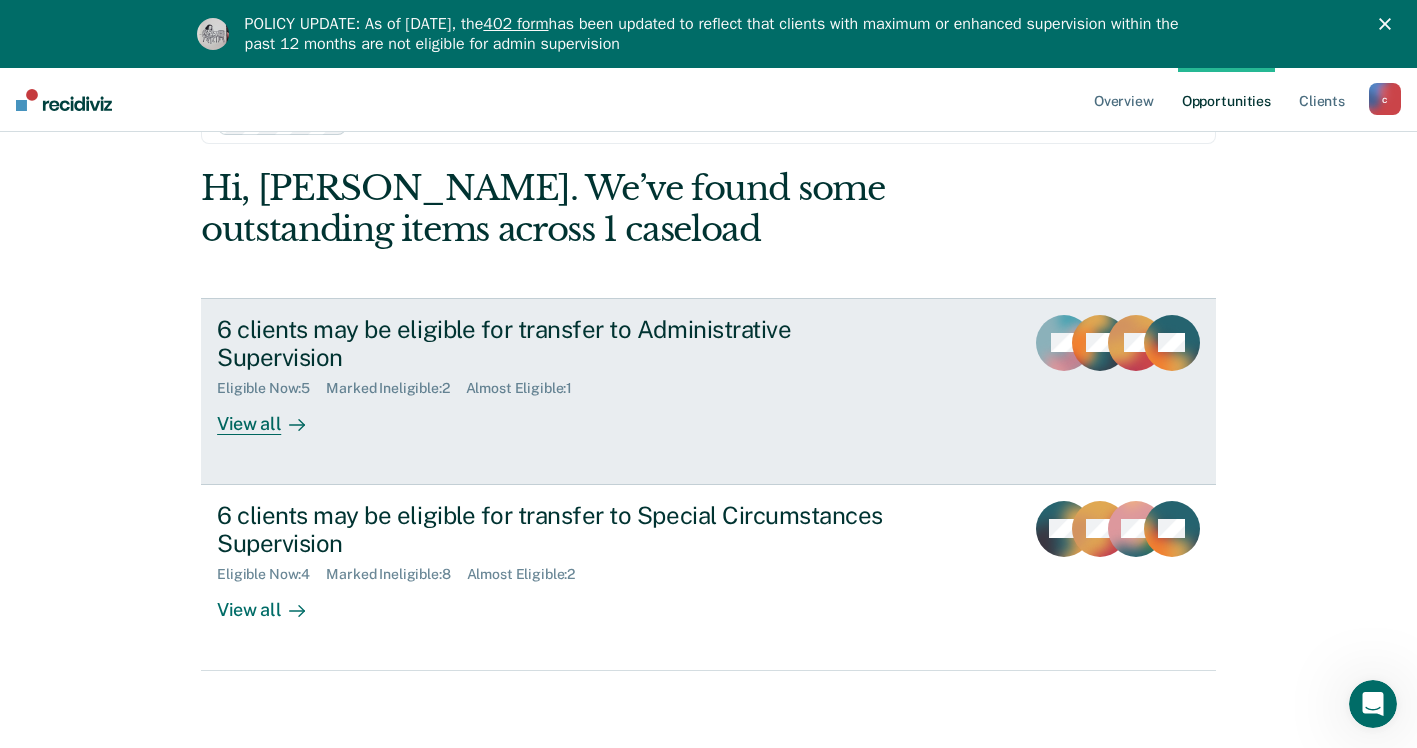 click on "View all" at bounding box center (273, 416) 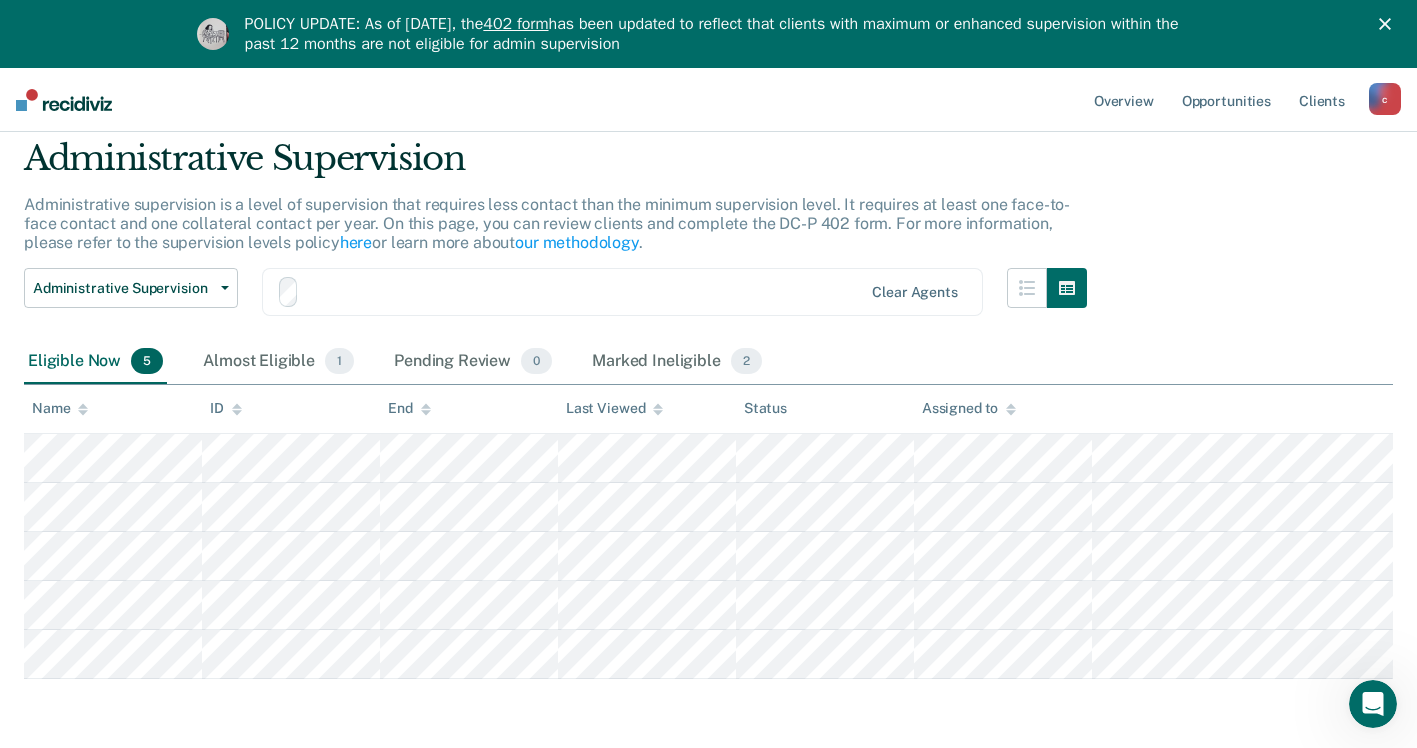 scroll, scrollTop: 0, scrollLeft: 0, axis: both 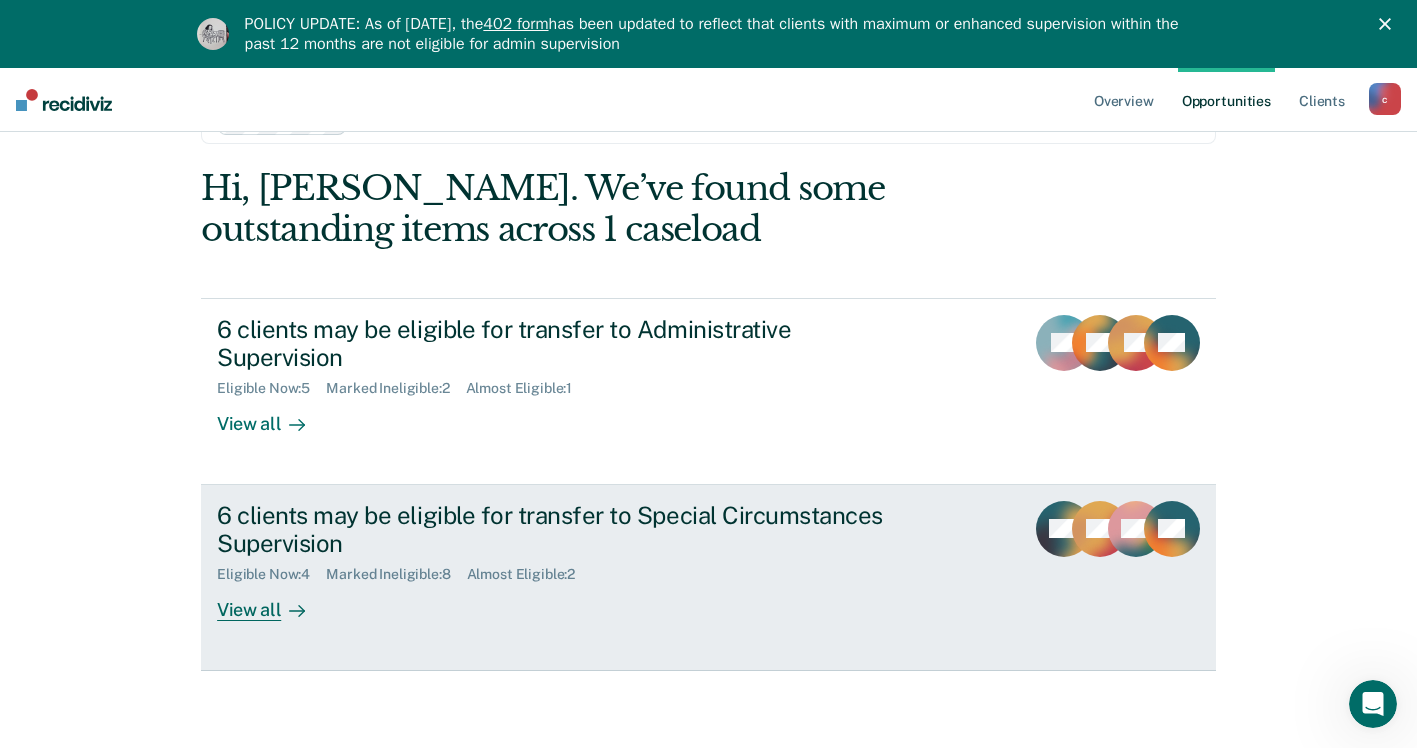 click on "View all" at bounding box center [273, 602] 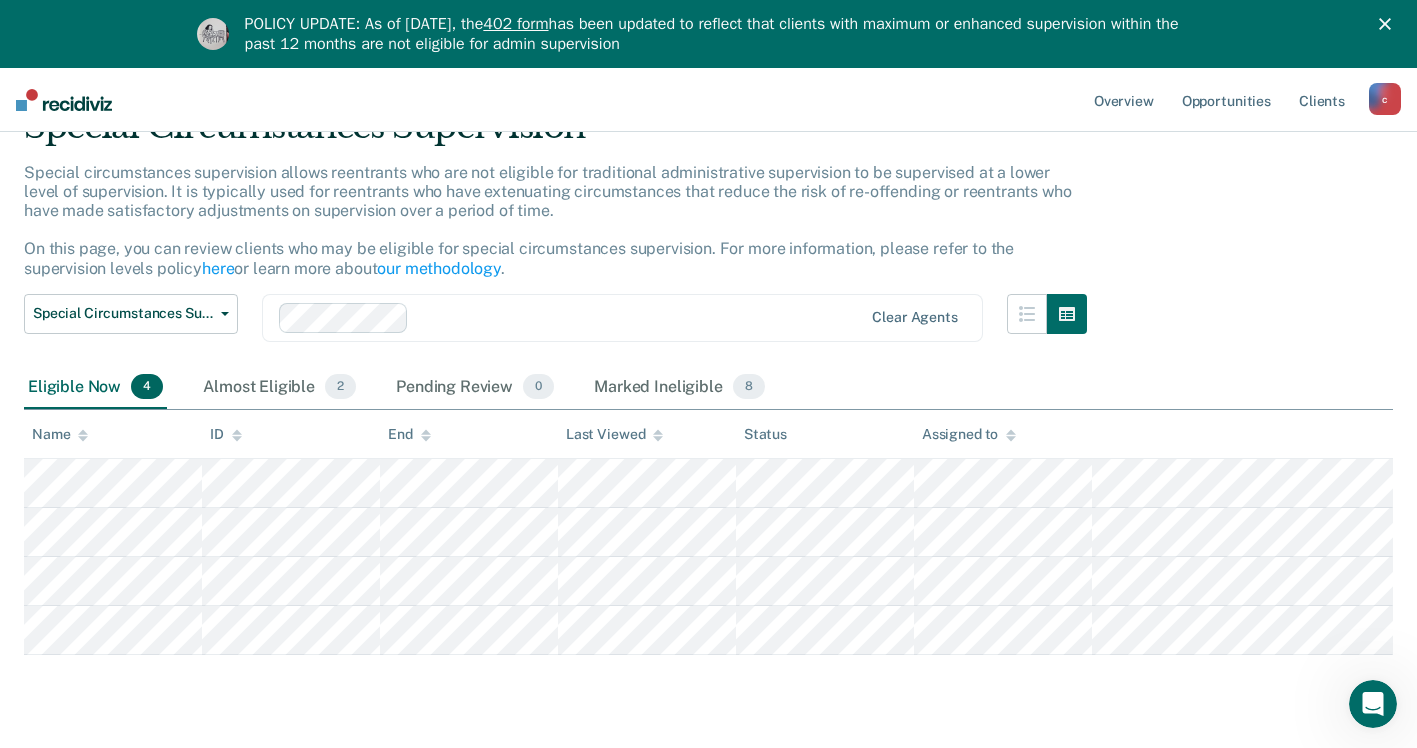 scroll, scrollTop: 151, scrollLeft: 0, axis: vertical 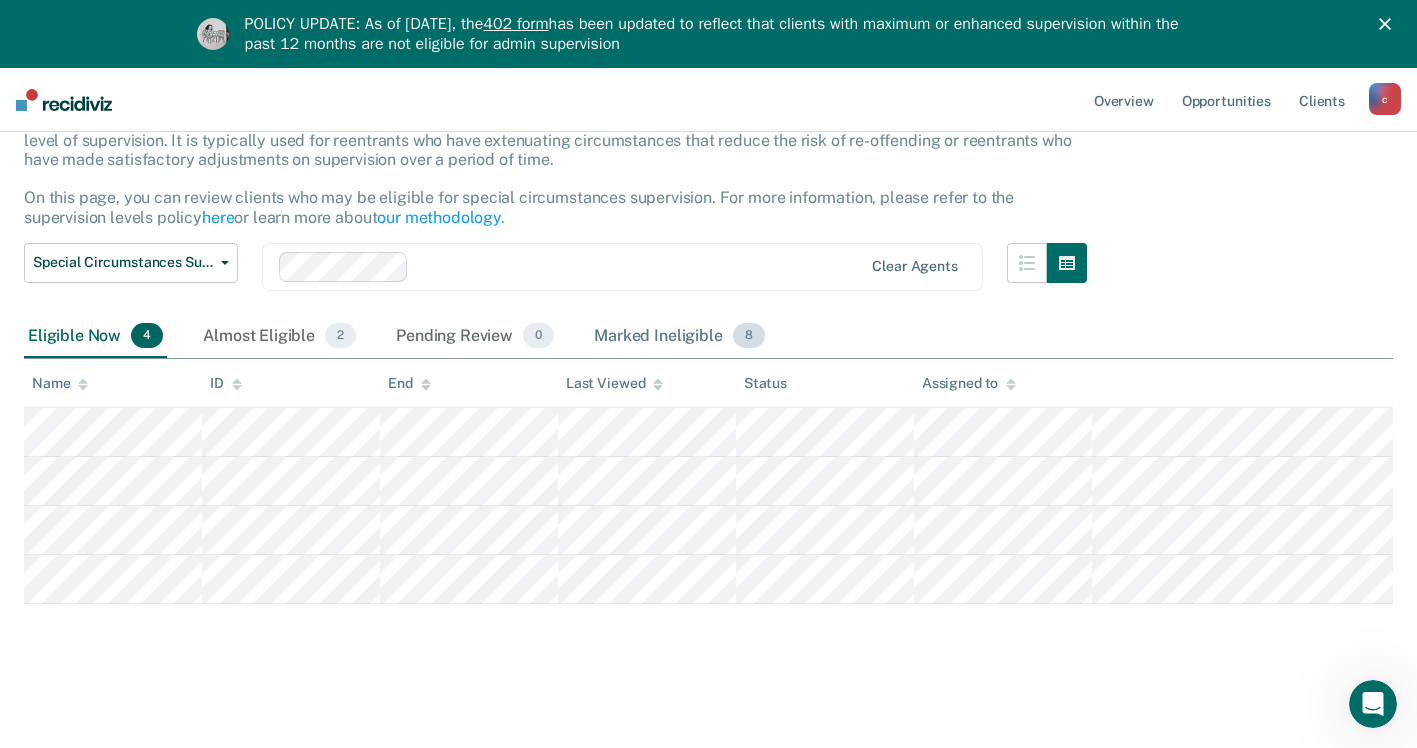 click on "Marked Ineligible 8" at bounding box center [679, 337] 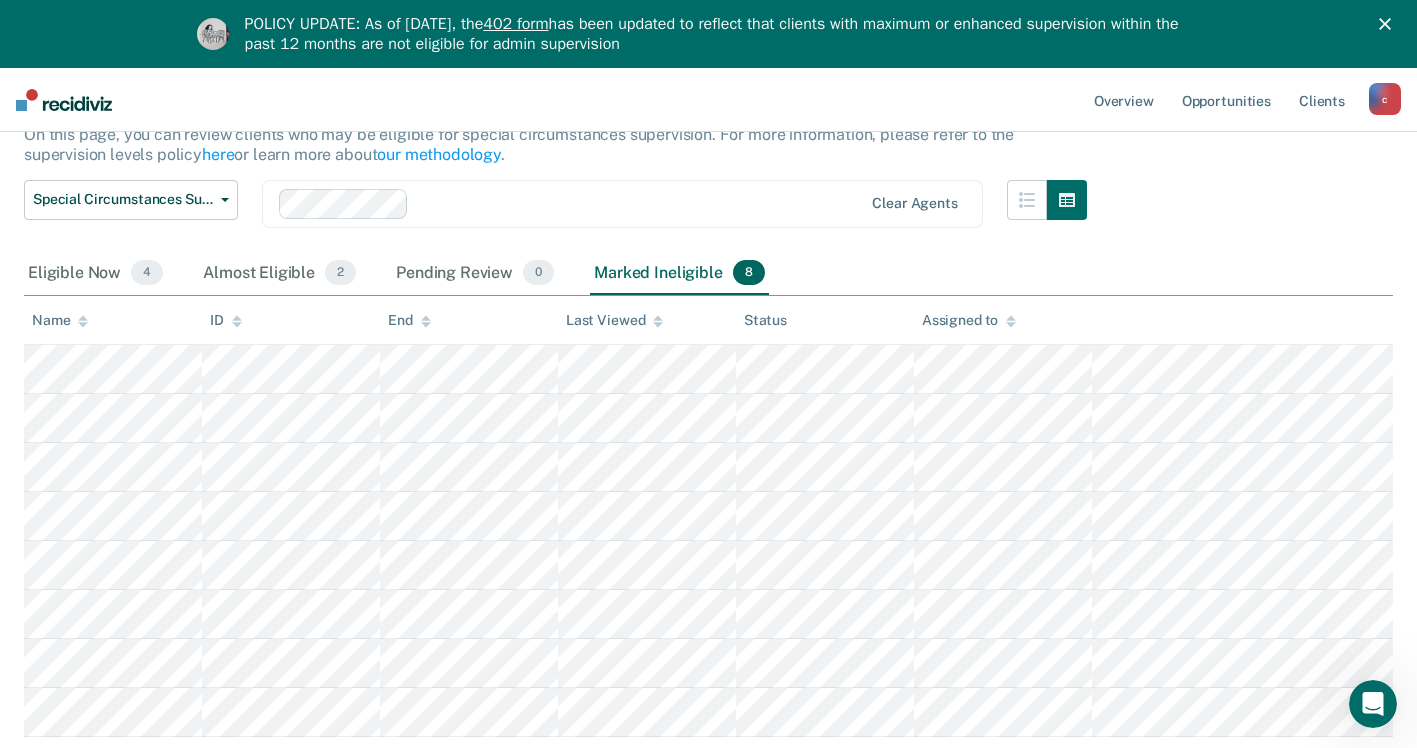 scroll, scrollTop: 247, scrollLeft: 0, axis: vertical 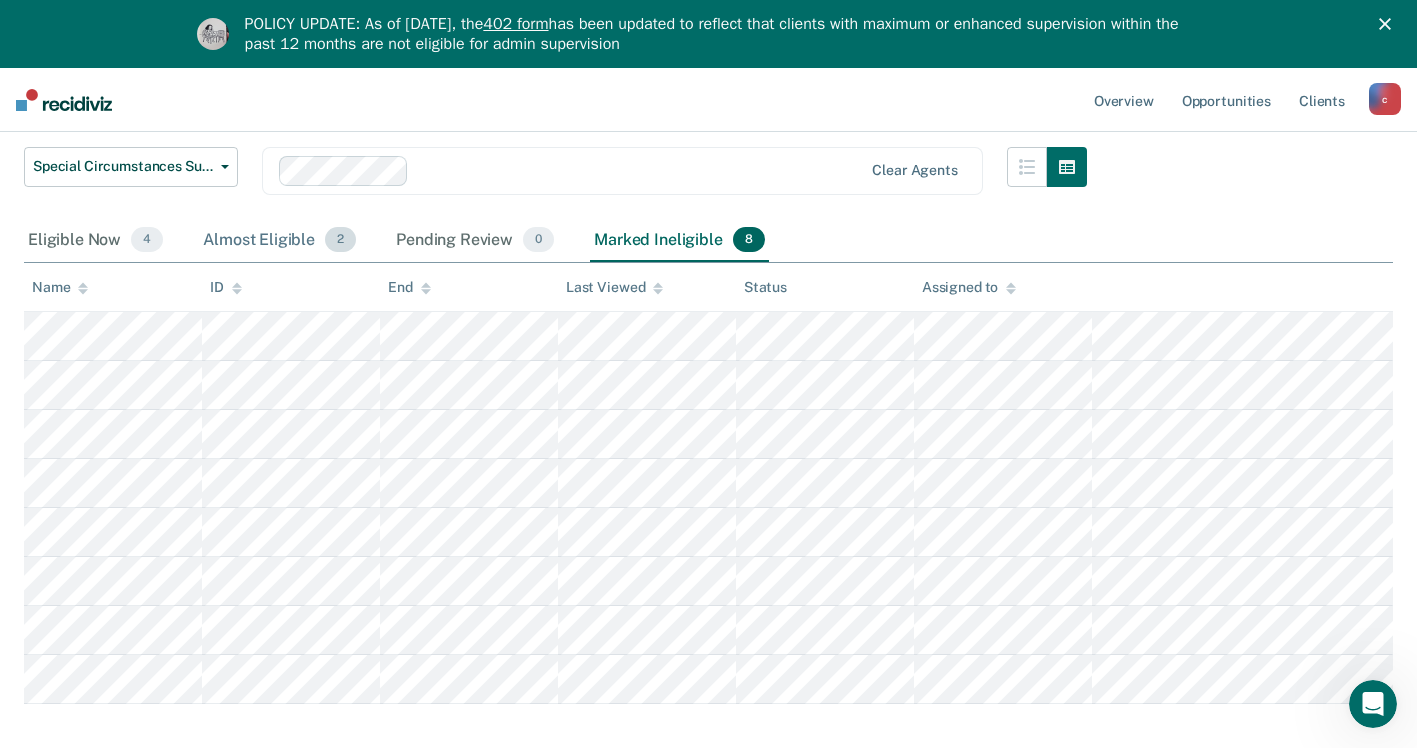 click on "Almost Eligible 2" at bounding box center (279, 241) 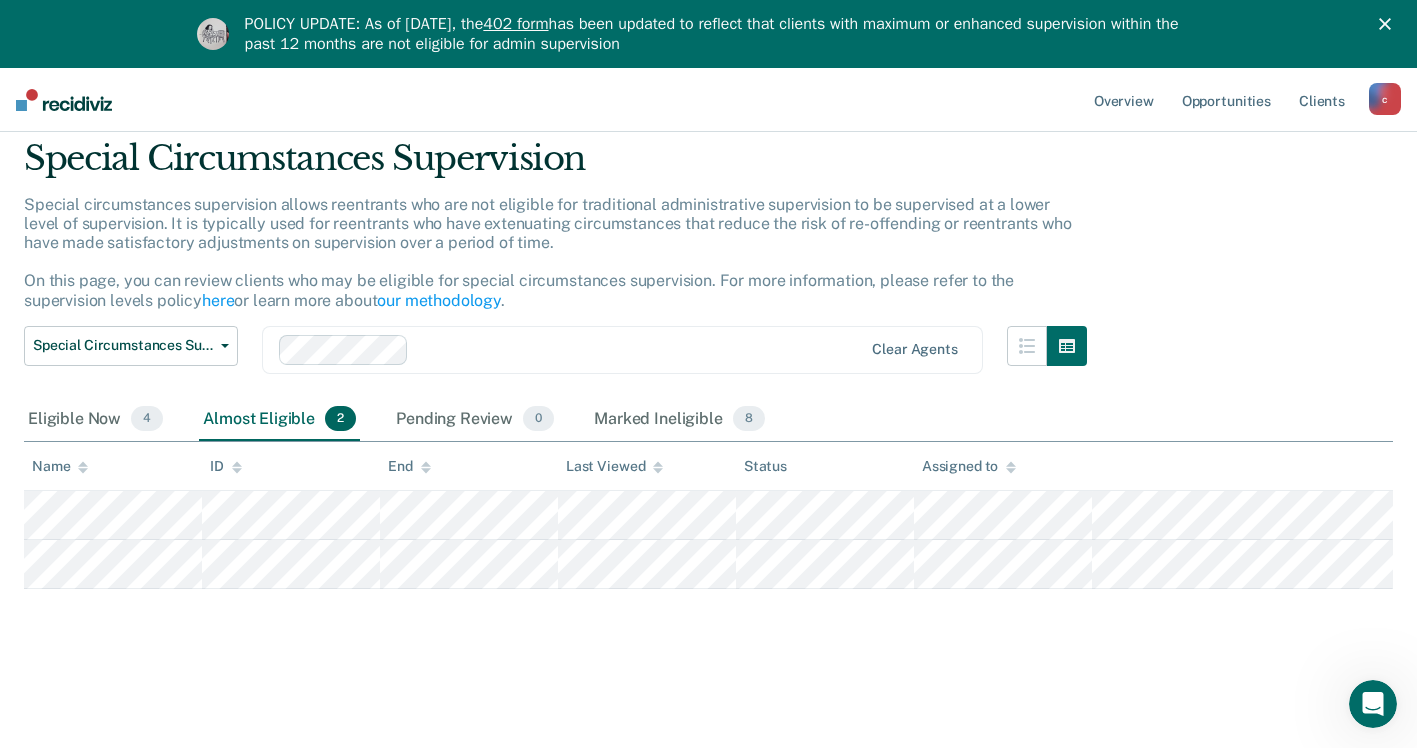 scroll, scrollTop: 68, scrollLeft: 0, axis: vertical 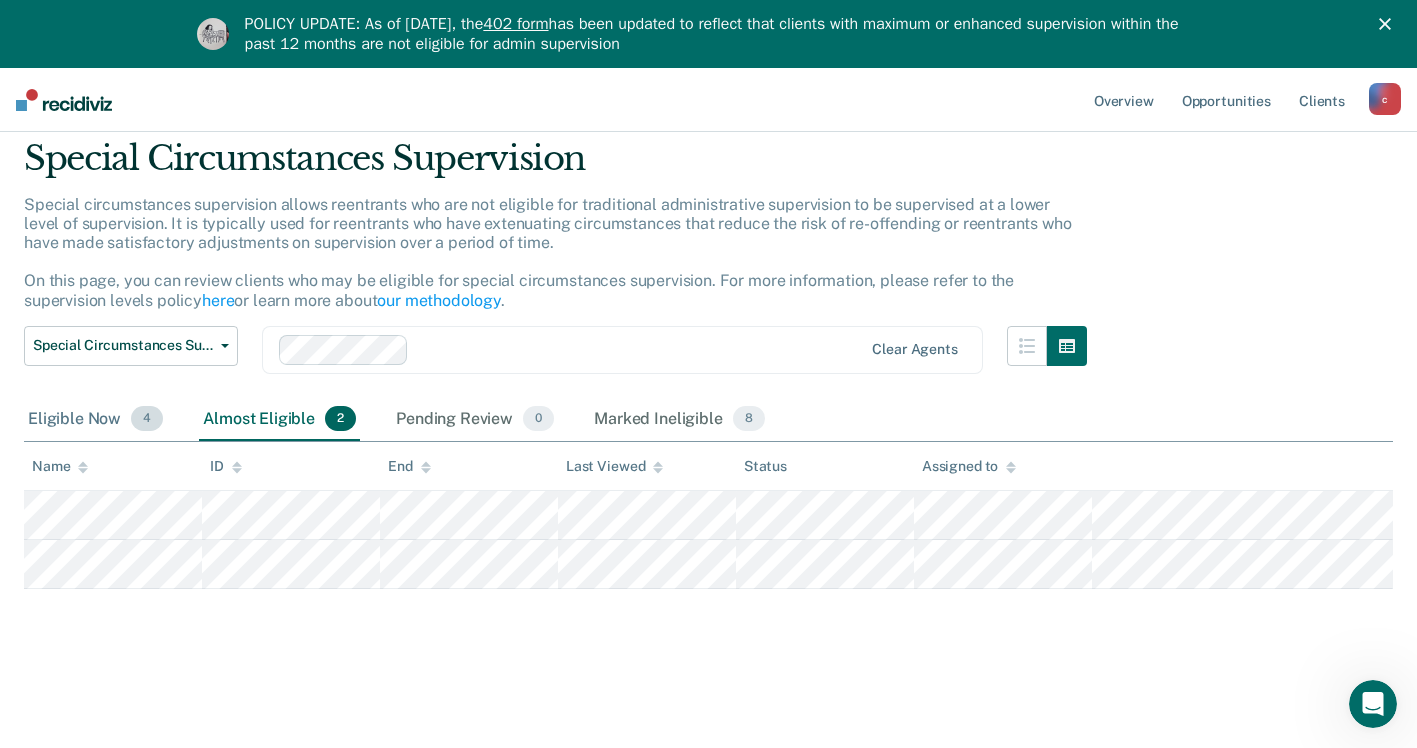 click on "Eligible Now 4" at bounding box center [95, 420] 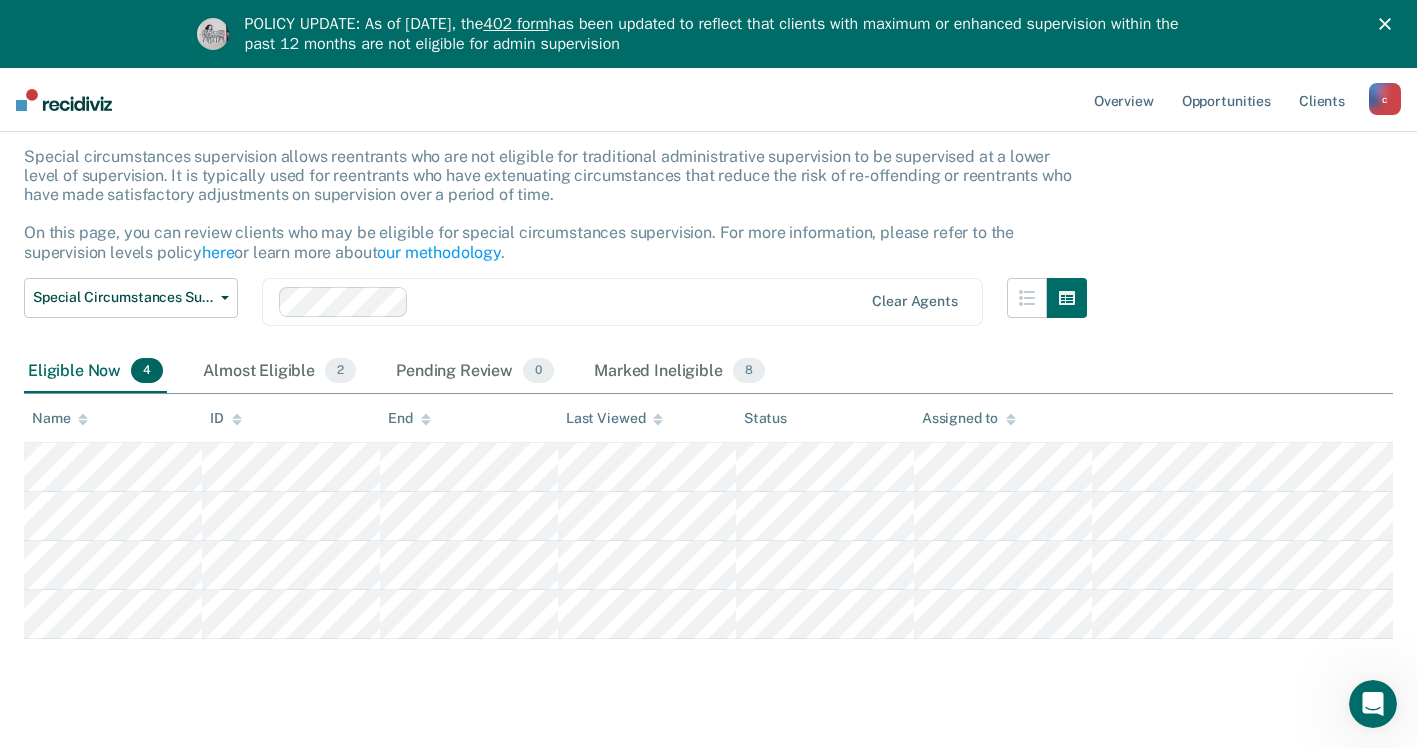 scroll, scrollTop: 151, scrollLeft: 0, axis: vertical 